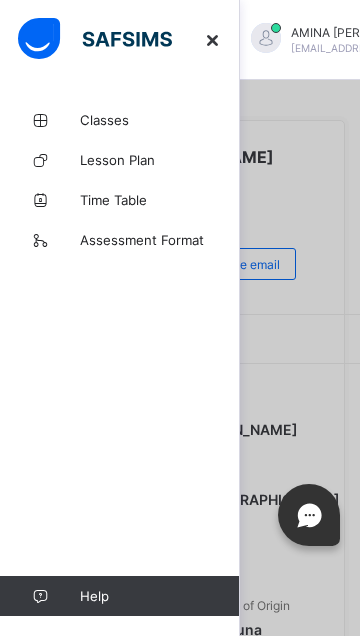 scroll, scrollTop: 0, scrollLeft: 0, axis: both 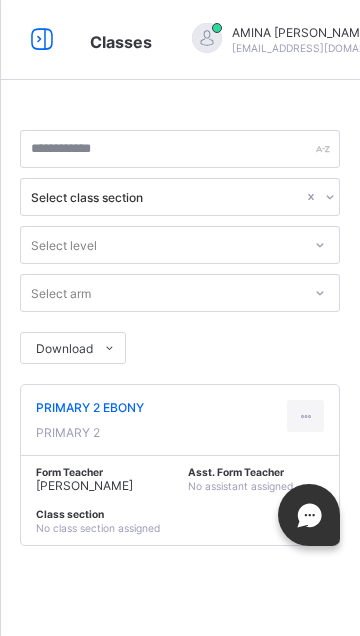 click on "[PERSON_NAME]" at bounding box center [84, 485] 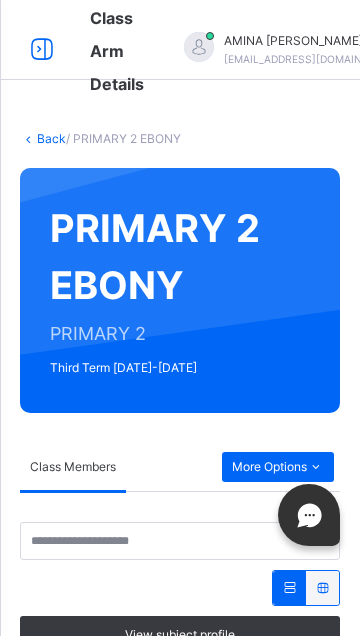 click on "PRIMARY 2 EBONY PRIMARY 2 Third Term [DATE]-[DATE]" at bounding box center (180, 288) 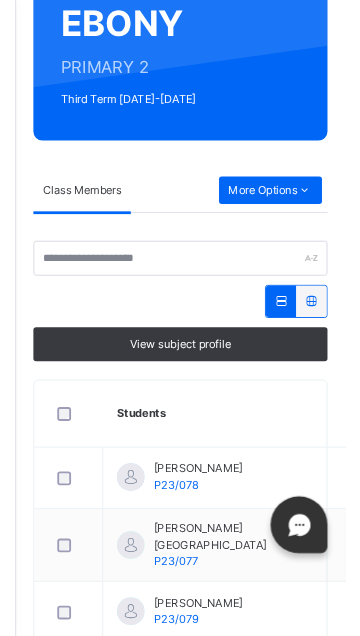 scroll, scrollTop: 0, scrollLeft: 0, axis: both 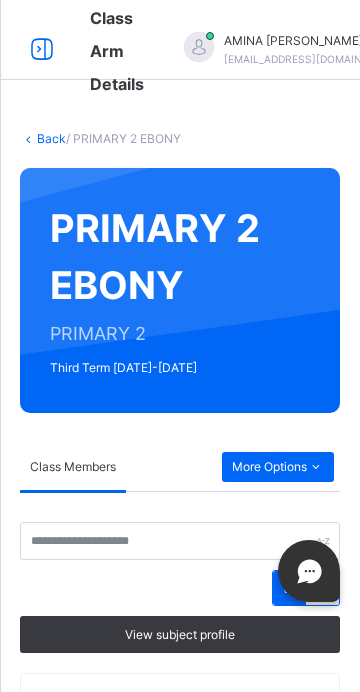 click on "More Options" at bounding box center [278, 467] 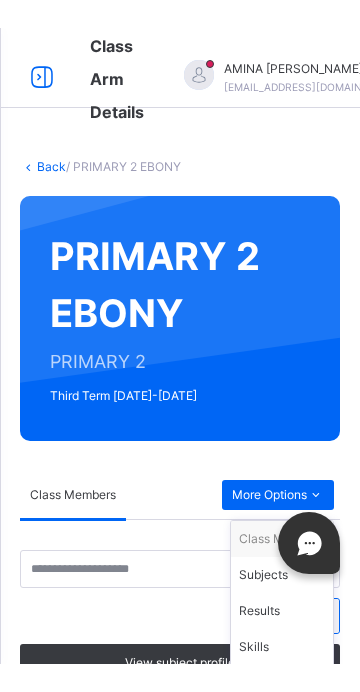 scroll, scrollTop: 171, scrollLeft: 0, axis: vertical 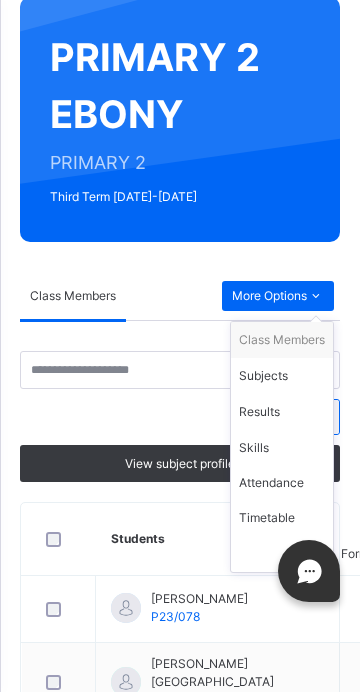 click on "Subjects" at bounding box center (282, 376) 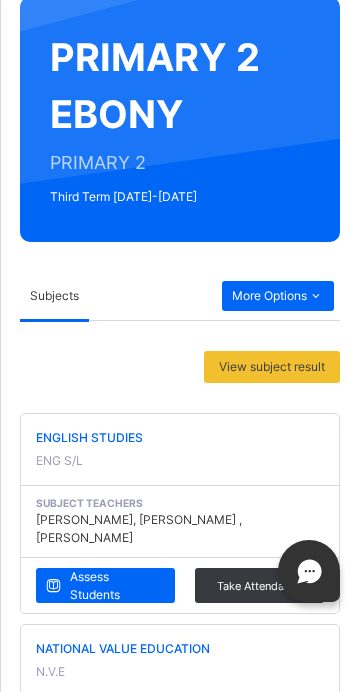 click on "Assess Students" at bounding box center (115, 586) 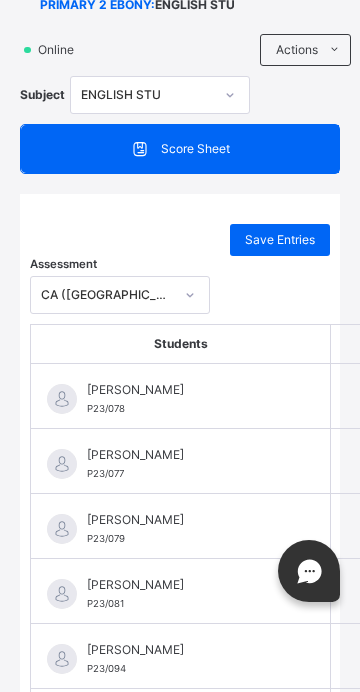 scroll, scrollTop: 0, scrollLeft: 0, axis: both 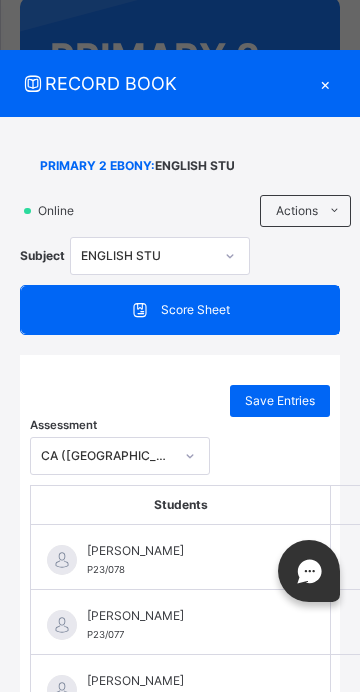 click on "[PERSON_NAME]" at bounding box center (185, 551) 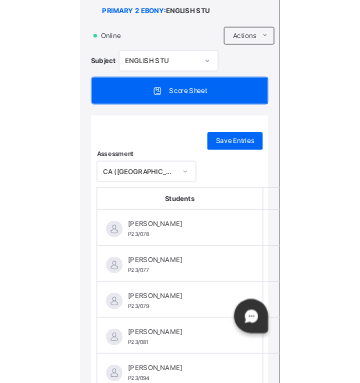 scroll, scrollTop: 147, scrollLeft: 0, axis: vertical 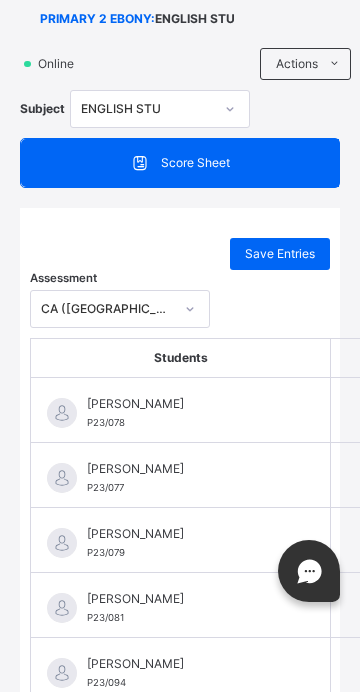 click at bounding box center (391, 410) 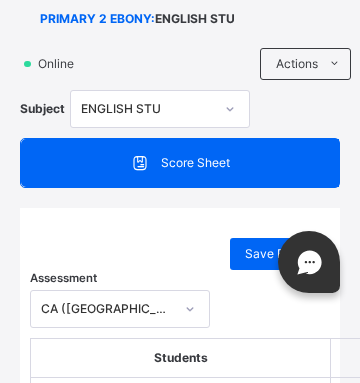 scroll, scrollTop: 366, scrollLeft: 0, axis: vertical 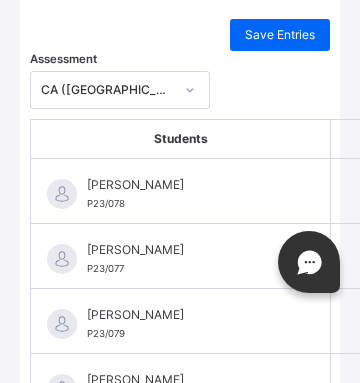 type on "**" 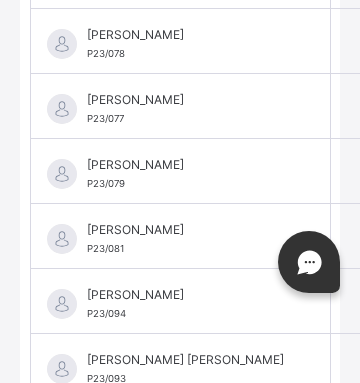 scroll, scrollTop: 535, scrollLeft: 0, axis: vertical 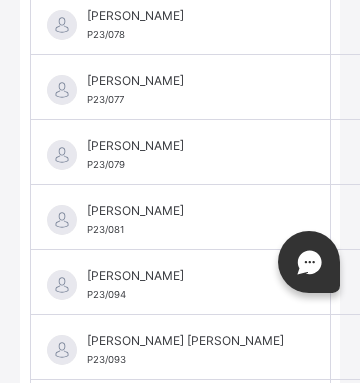 type on "**" 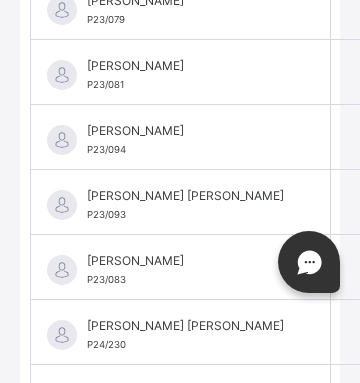 scroll, scrollTop: 698, scrollLeft: 0, axis: vertical 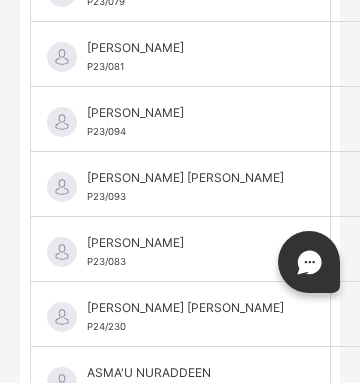 type on "**" 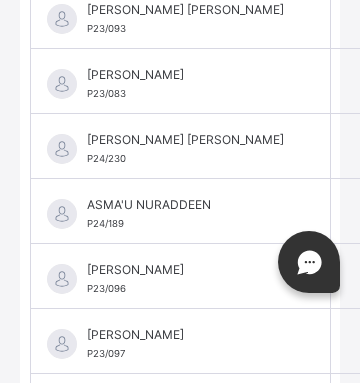 scroll, scrollTop: 877, scrollLeft: 0, axis: vertical 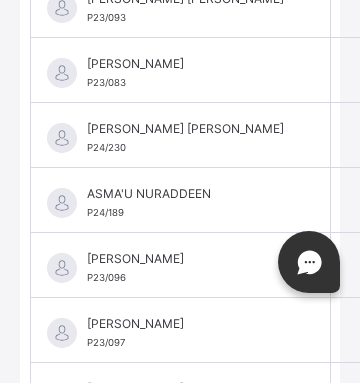 type on "**" 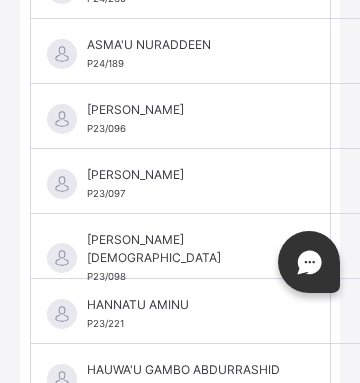 scroll, scrollTop: 1031, scrollLeft: 0, axis: vertical 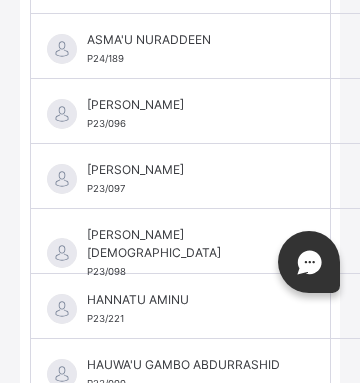 type on "**" 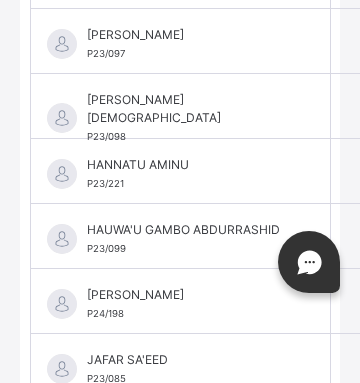 scroll, scrollTop: 1173, scrollLeft: 0, axis: vertical 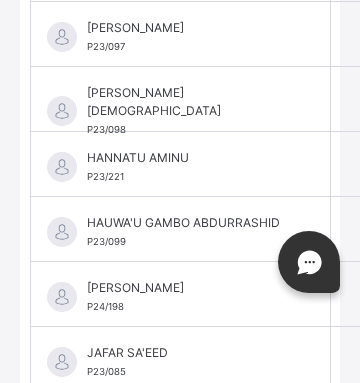 type on "**" 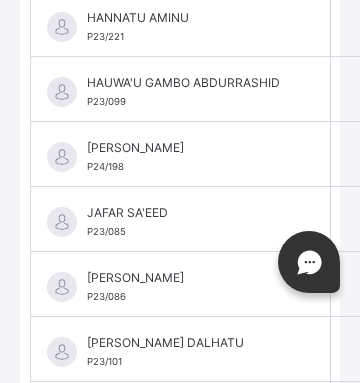 scroll, scrollTop: 1331, scrollLeft: 0, axis: vertical 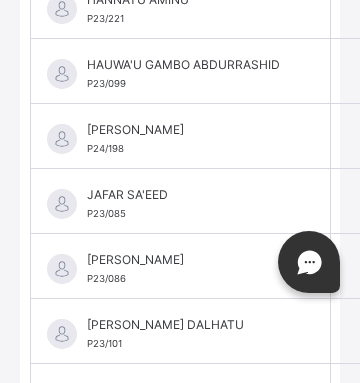 type on "**" 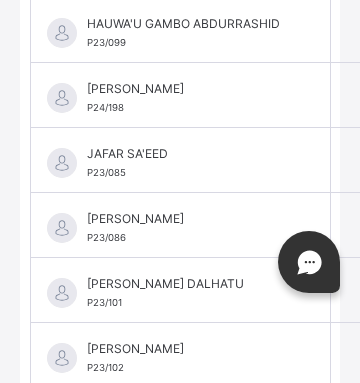 scroll, scrollTop: 1439, scrollLeft: 0, axis: vertical 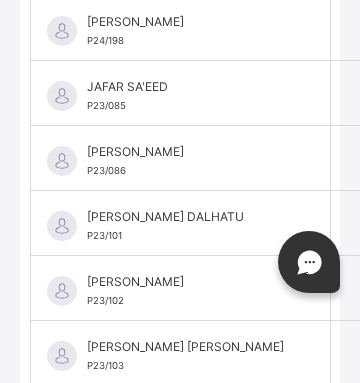 type on "**" 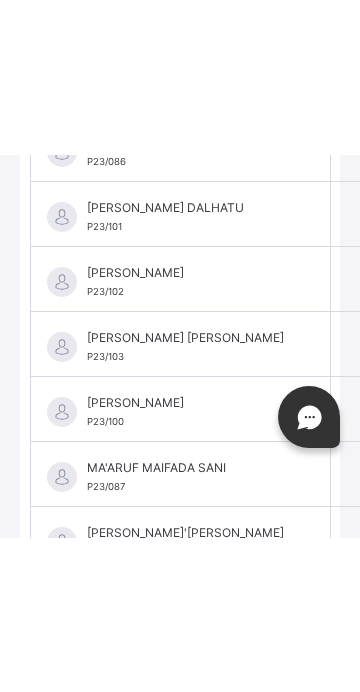 scroll, scrollTop: 1623, scrollLeft: 0, axis: vertical 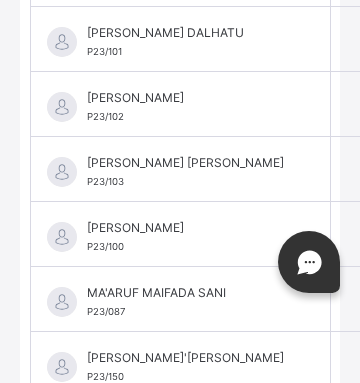 click on "*" at bounding box center [391, 169] 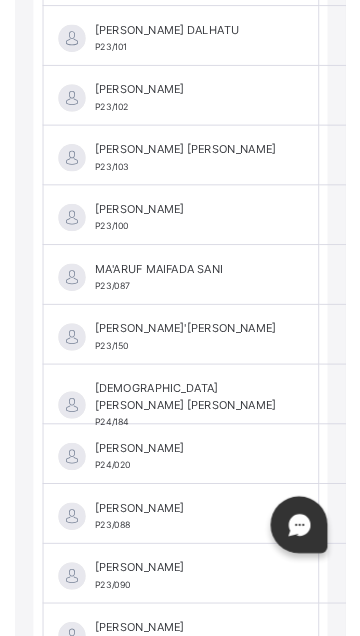 scroll, scrollTop: 1724, scrollLeft: 0, axis: vertical 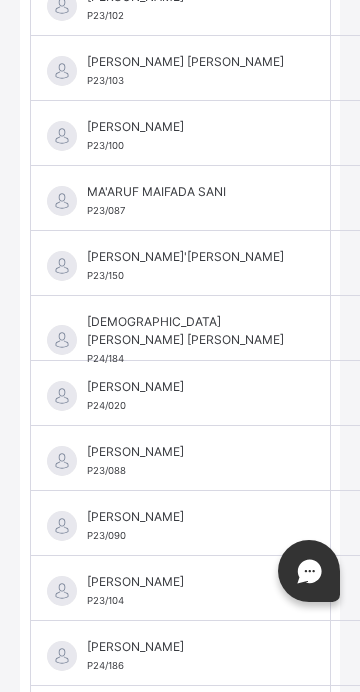 click on "**" at bounding box center [391, 68] 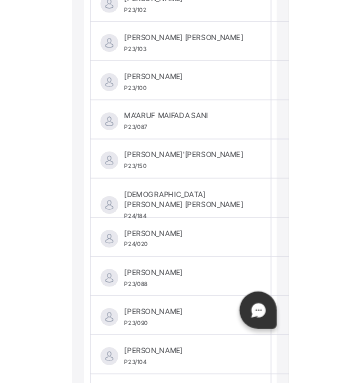 scroll, scrollTop: 1560, scrollLeft: 0, axis: vertical 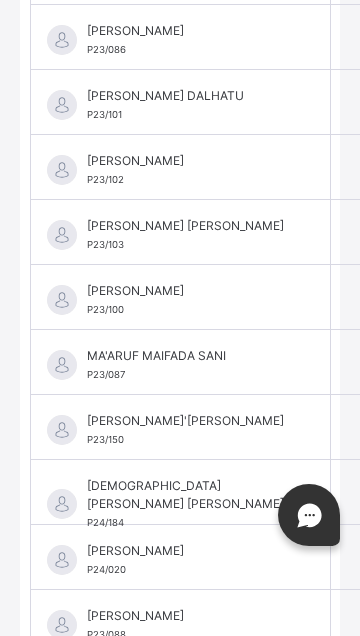 click on "**" at bounding box center [391, 232] 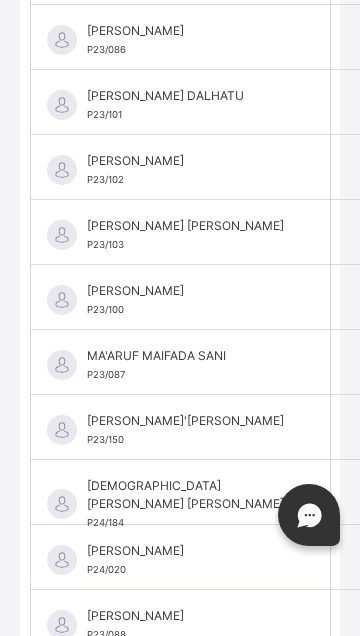 click on "**" at bounding box center [391, 232] 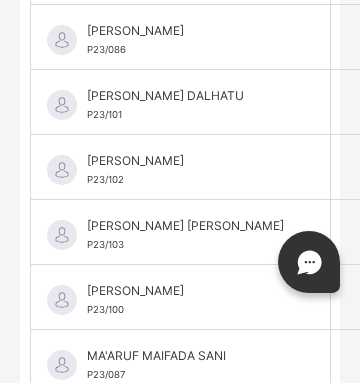 type on "**" 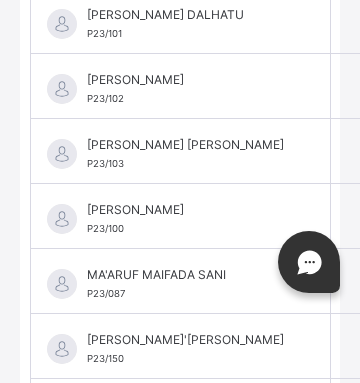 scroll, scrollTop: 1643, scrollLeft: 0, axis: vertical 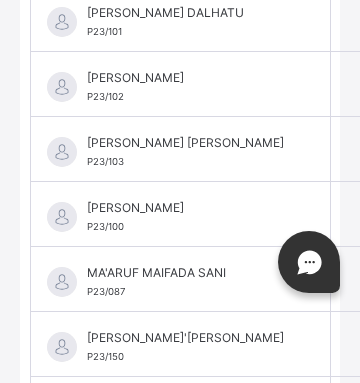 type on "**" 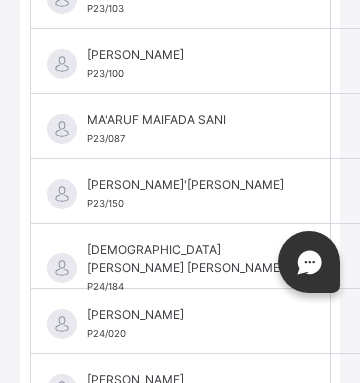 scroll, scrollTop: 1796, scrollLeft: 0, axis: vertical 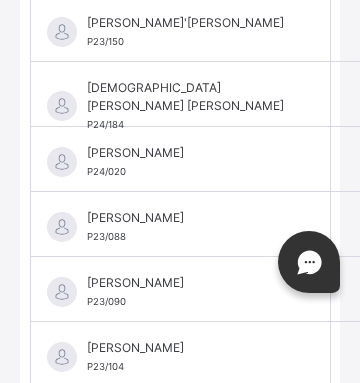 type on "**" 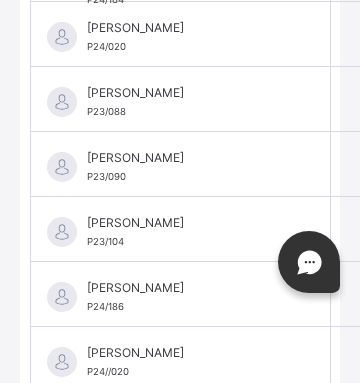 scroll, scrollTop: 2084, scrollLeft: 0, axis: vertical 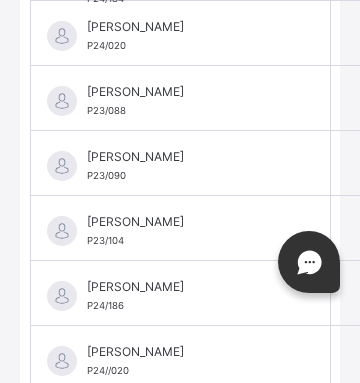 type on "**" 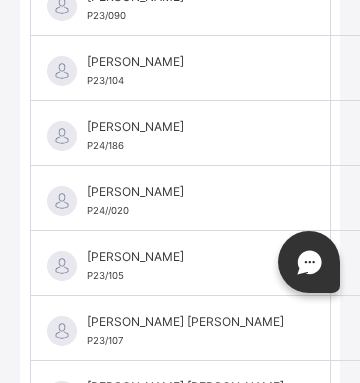 scroll, scrollTop: 2246, scrollLeft: 0, axis: vertical 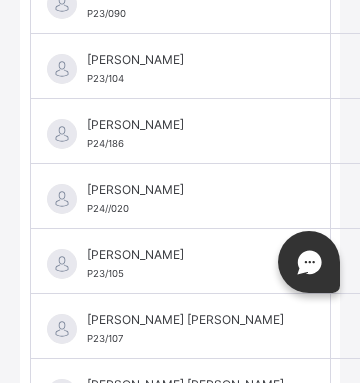 type on "**" 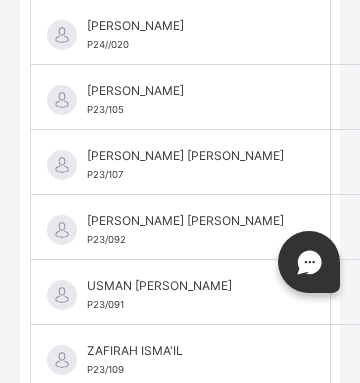 scroll, scrollTop: 2408, scrollLeft: 0, axis: vertical 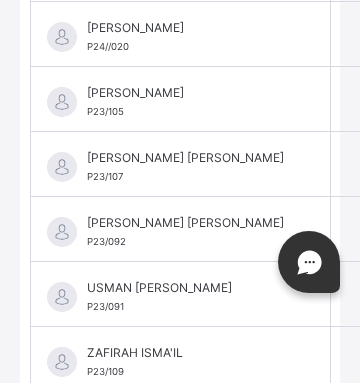 type on "**" 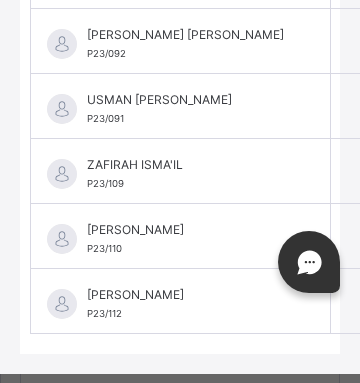 scroll, scrollTop: 2606, scrollLeft: 0, axis: vertical 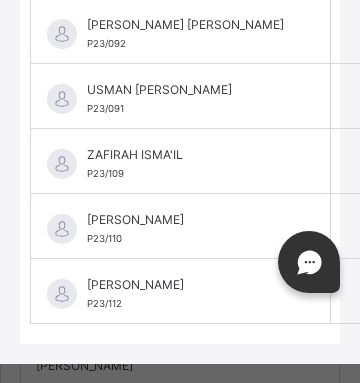 type on "**" 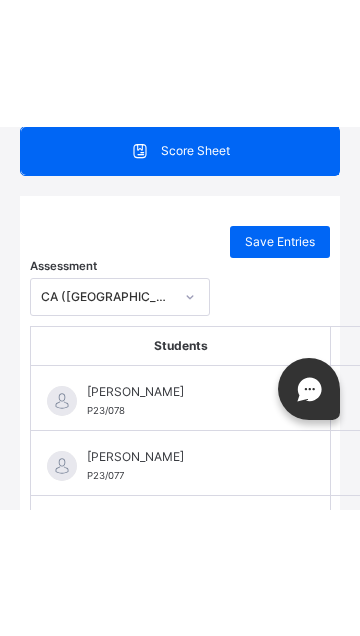 scroll, scrollTop: 267, scrollLeft: 0, axis: vertical 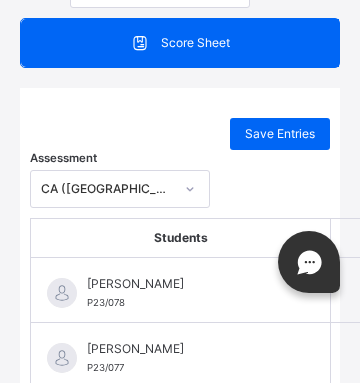 click on "Save Entries" at bounding box center (280, 134) 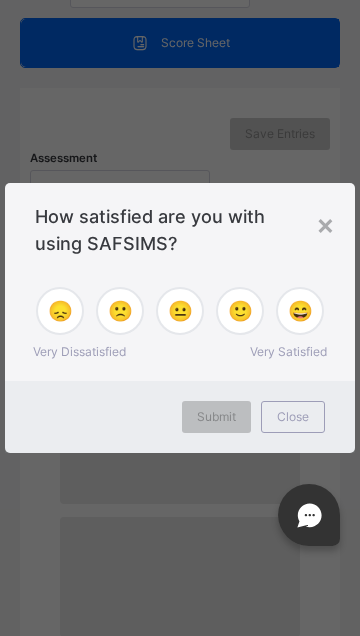 click on "×" at bounding box center [325, 224] 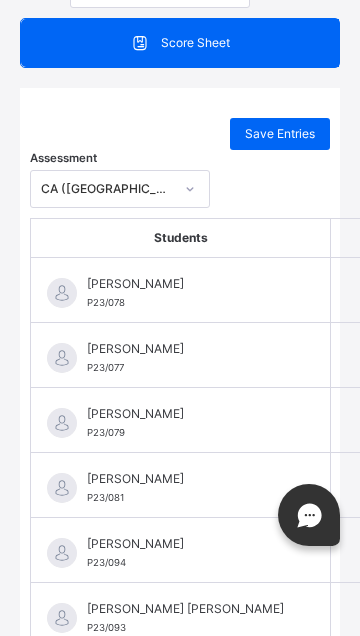 scroll, scrollTop: 320, scrollLeft: 0, axis: vertical 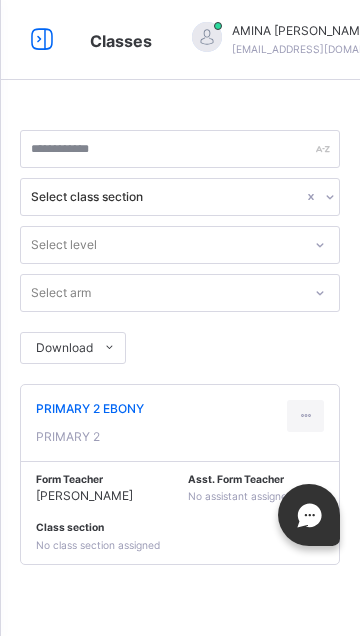 click on "PRIMARY 2   EBONY" at bounding box center [90, 409] 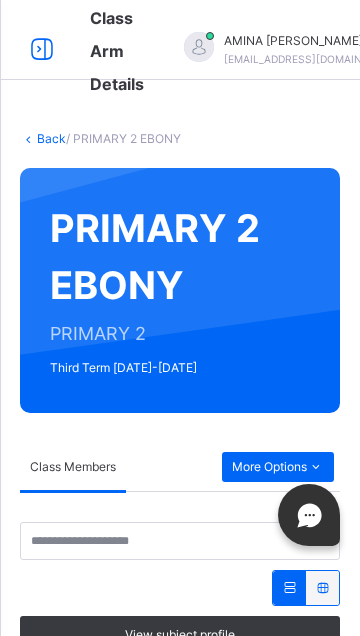 click on "More Options" at bounding box center (278, 467) 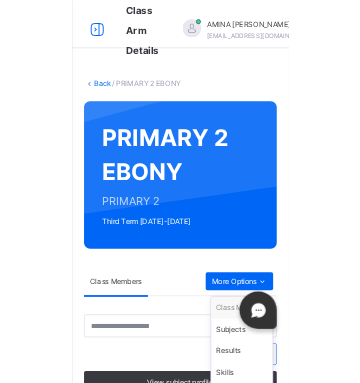 scroll, scrollTop: 124, scrollLeft: 0, axis: vertical 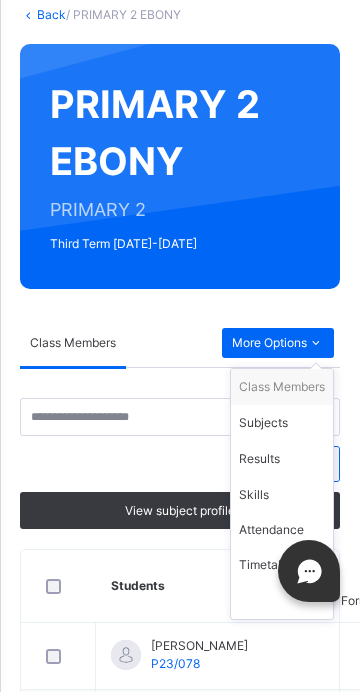 click on "Subjects" at bounding box center (282, 423) 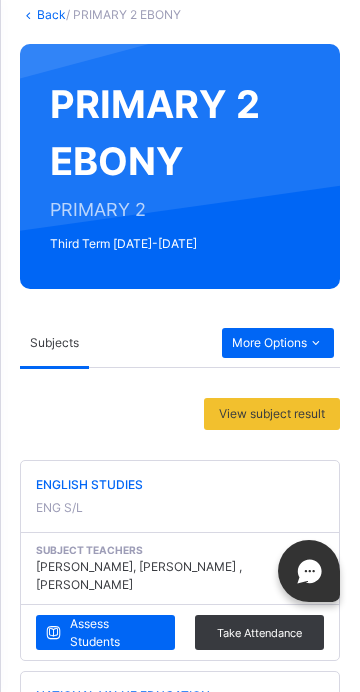 click on "Assess Students" at bounding box center (115, 633) 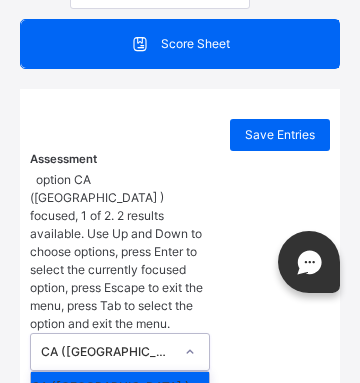 scroll, scrollTop: 187, scrollLeft: 10, axis: both 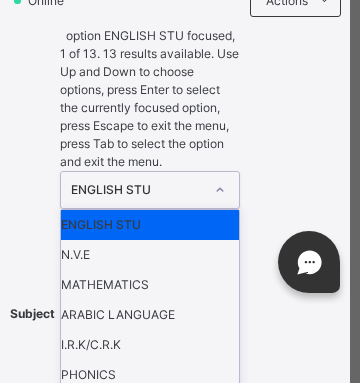 click on "MATHEMATICS" at bounding box center [150, 285] 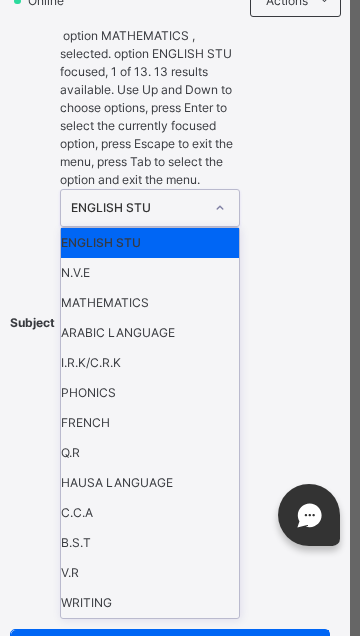 click on "MATHEMATICS" at bounding box center (150, 303) 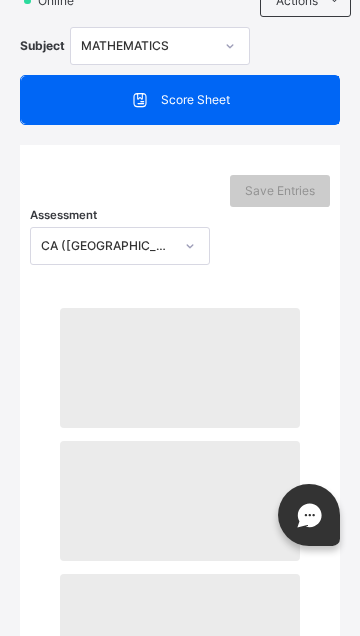 click on "Save Entries Assessment CA  ([GEOGRAPHIC_DATA] ) ‌ ‌ ‌ ‌ ‌ ‌ ‌ ‌ ‌ ‌ ‌ ‌ ‌ ‌ ‌ ‌ ‌ ‌ ‌ ‌ ‌ ‌ ‌ ‌ ‌ ‌ ‌ ‌ ‌" at bounding box center [180, 928] 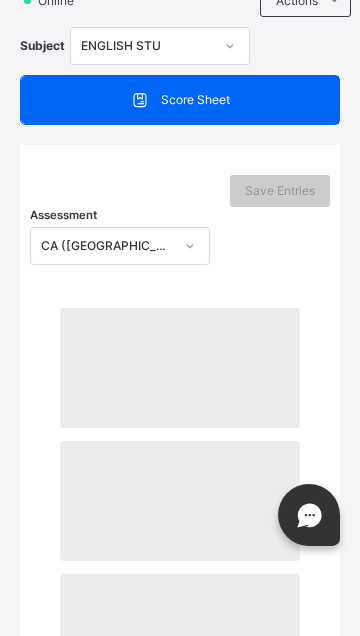 scroll, scrollTop: 181, scrollLeft: 10, axis: both 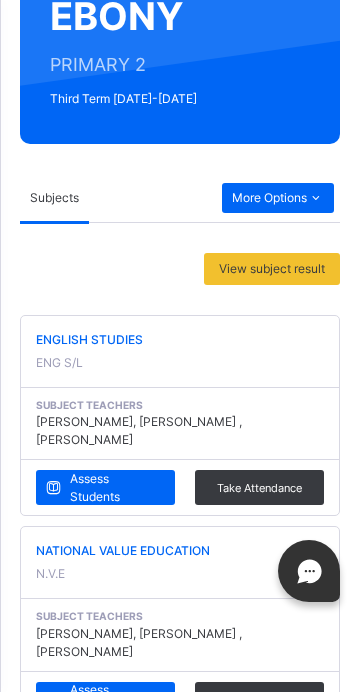click on "Assess Students" at bounding box center (115, 911) 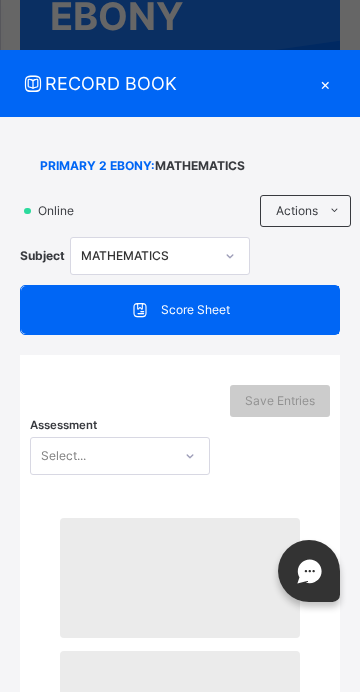scroll, scrollTop: 563, scrollLeft: 0, axis: vertical 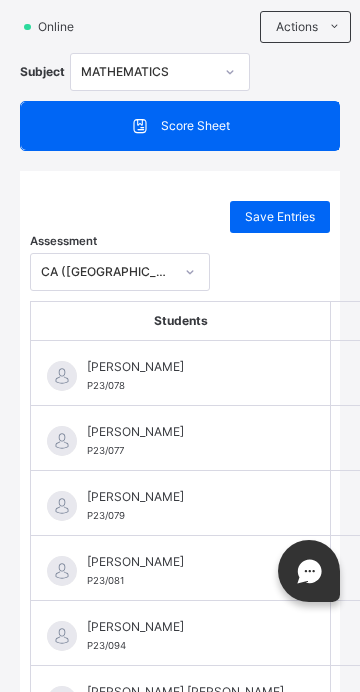 click at bounding box center (391, 373) 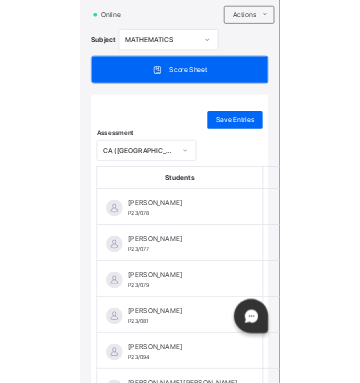 scroll, scrollTop: 741, scrollLeft: 0, axis: vertical 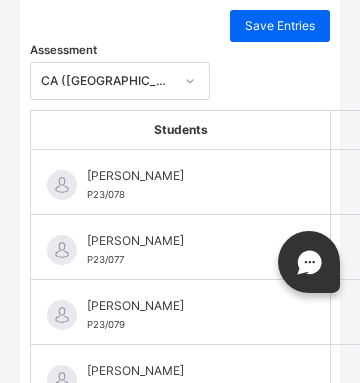 type on "**" 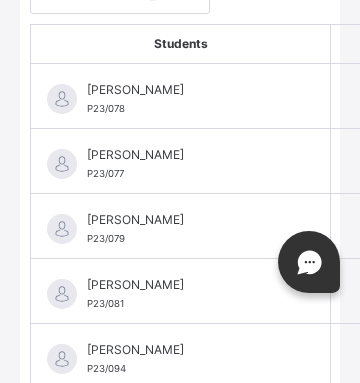 scroll, scrollTop: 534, scrollLeft: 0, axis: vertical 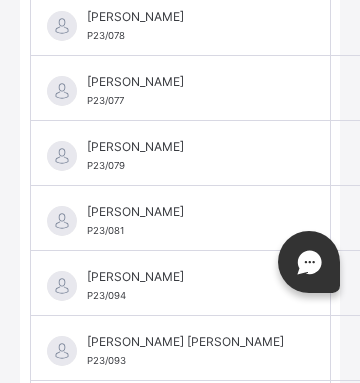 type on "**" 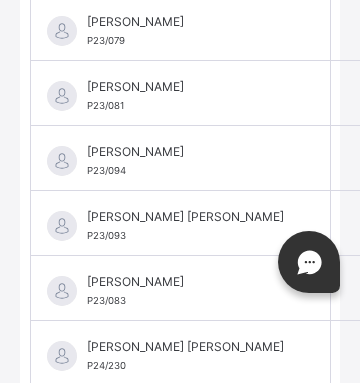scroll, scrollTop: 675, scrollLeft: 0, axis: vertical 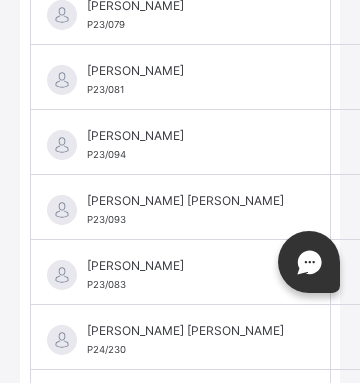 type on "**" 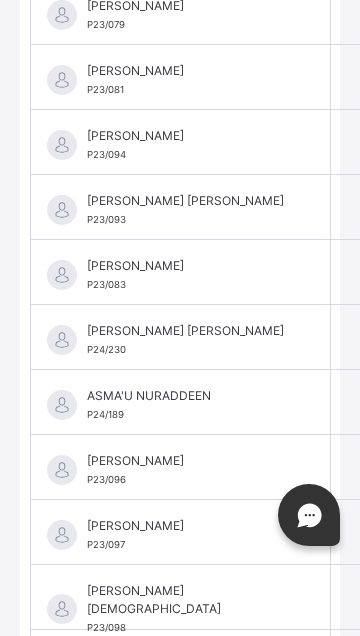 type on "**" 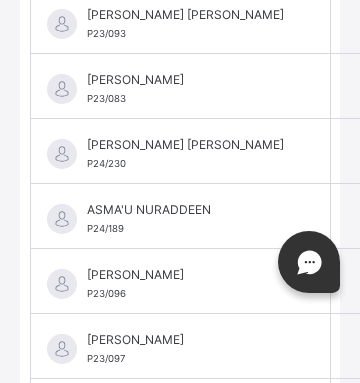 scroll, scrollTop: 877, scrollLeft: 0, axis: vertical 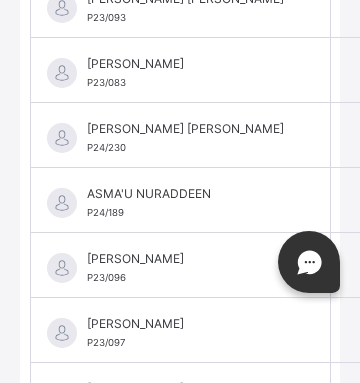 type on "**" 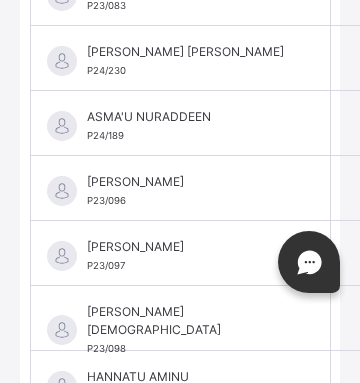 scroll, scrollTop: 995, scrollLeft: 0, axis: vertical 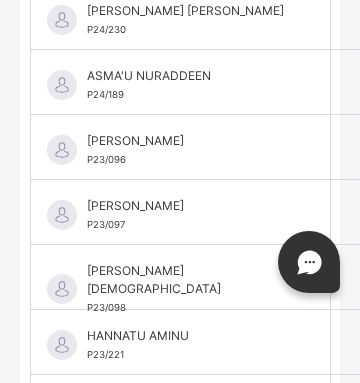 type on "**" 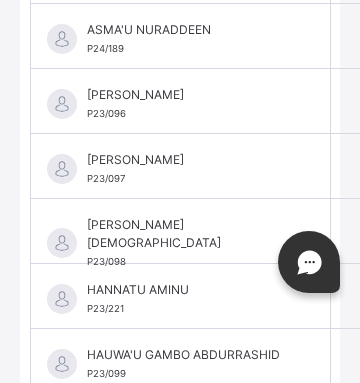 scroll, scrollTop: 1078, scrollLeft: 0, axis: vertical 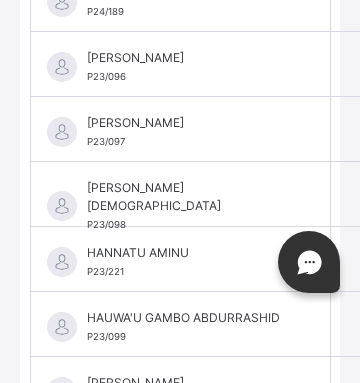 type on "**" 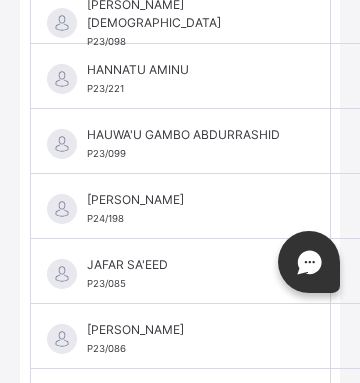 scroll, scrollTop: 1273, scrollLeft: 0, axis: vertical 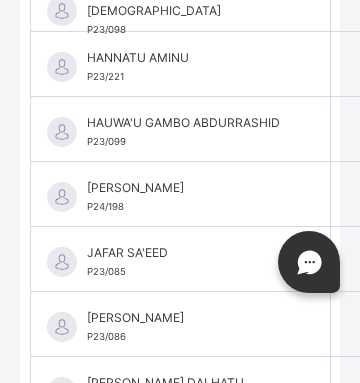 type on "**" 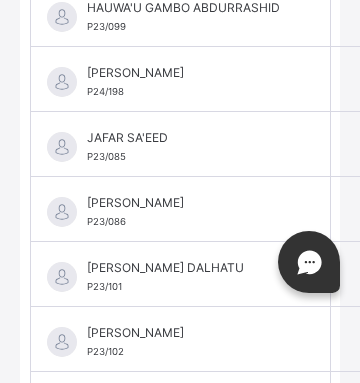 scroll, scrollTop: 1391, scrollLeft: 0, axis: vertical 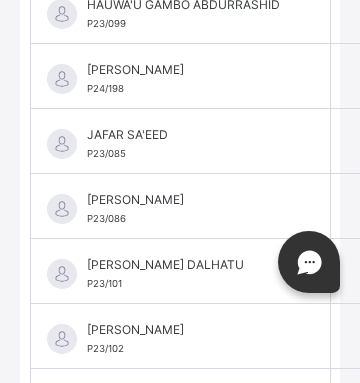type on "**" 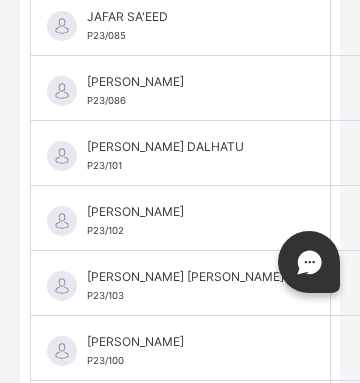 scroll, scrollTop: 1527, scrollLeft: 0, axis: vertical 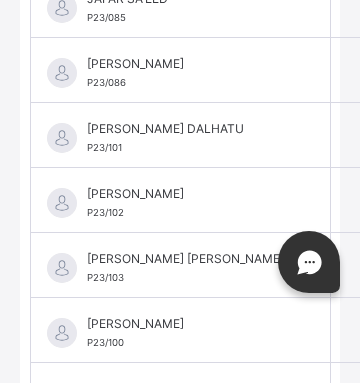 type on "**" 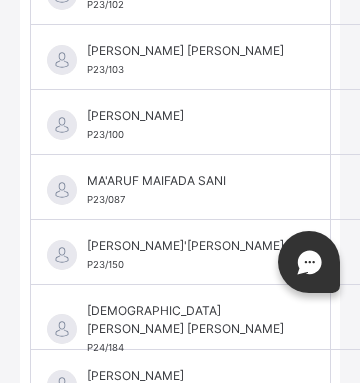 scroll, scrollTop: 1744, scrollLeft: 0, axis: vertical 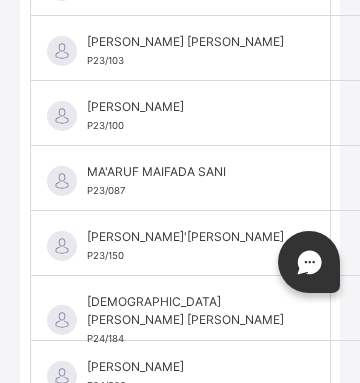 type on "**" 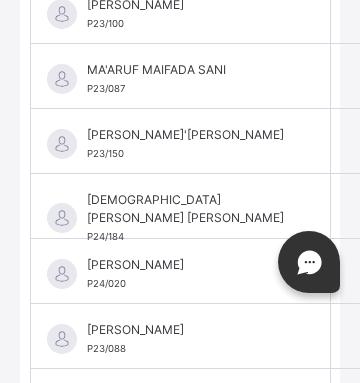 scroll, scrollTop: 1874, scrollLeft: 0, axis: vertical 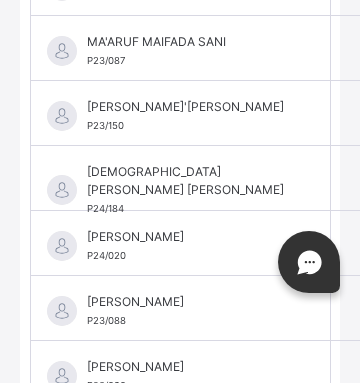 type on "**" 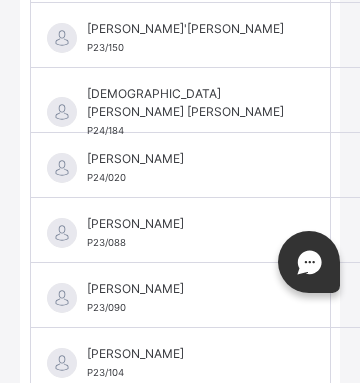 scroll, scrollTop: 1970, scrollLeft: 0, axis: vertical 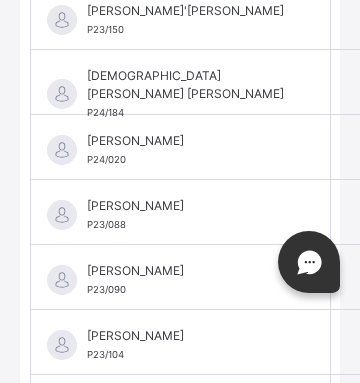 type on "**" 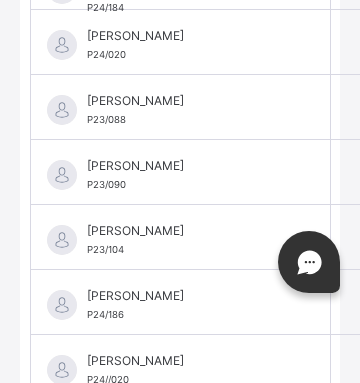 scroll, scrollTop: 2075, scrollLeft: 0, axis: vertical 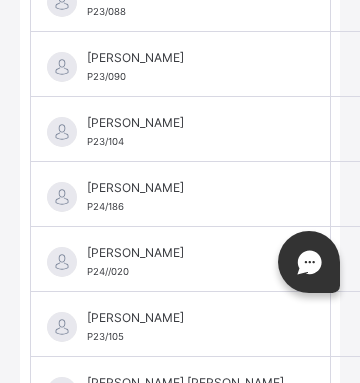 type on "**" 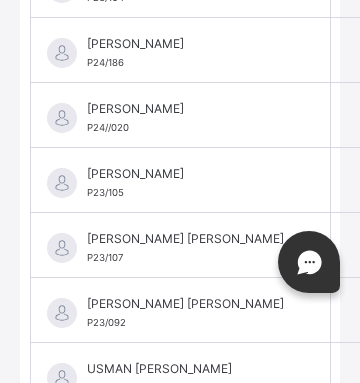 scroll, scrollTop: 2347, scrollLeft: 0, axis: vertical 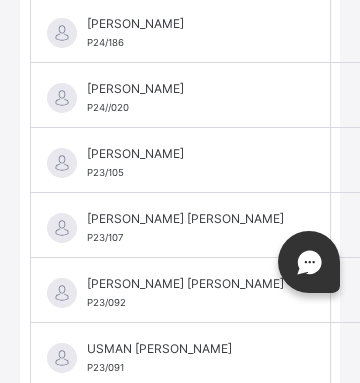 type on "**" 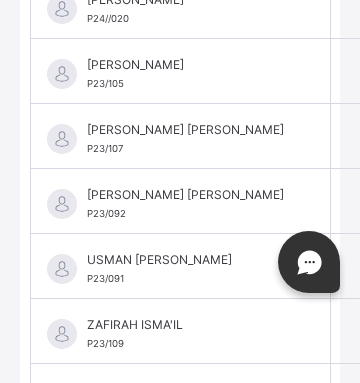scroll, scrollTop: 2456, scrollLeft: 0, axis: vertical 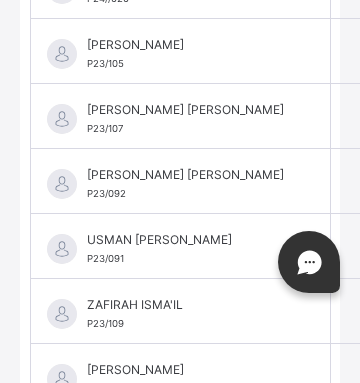 type on "**" 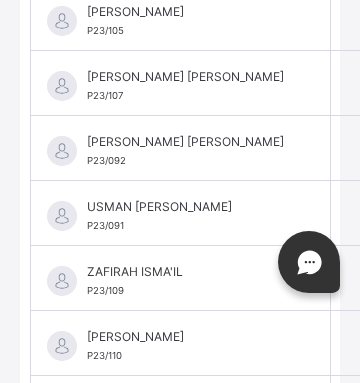 scroll, scrollTop: 2578, scrollLeft: 0, axis: vertical 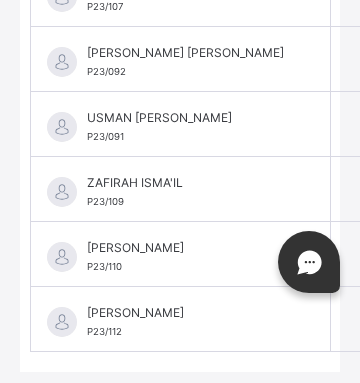 type on "**" 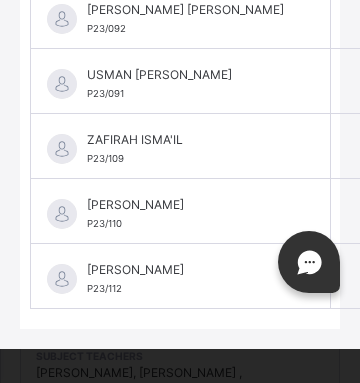 type on "**" 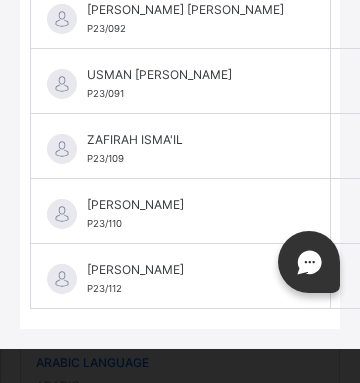 scroll, scrollTop: 881, scrollLeft: 0, axis: vertical 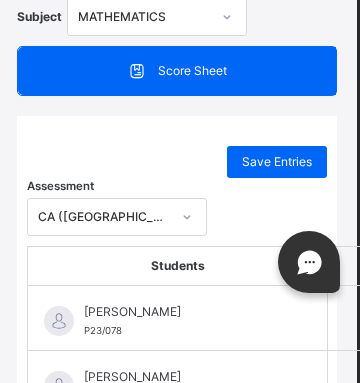 type on "**" 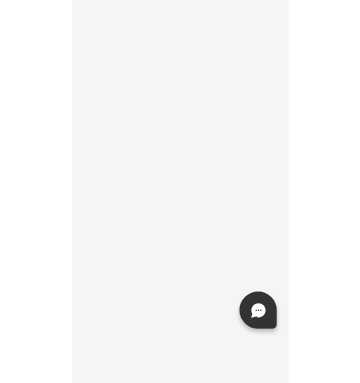 scroll, scrollTop: 0, scrollLeft: 0, axis: both 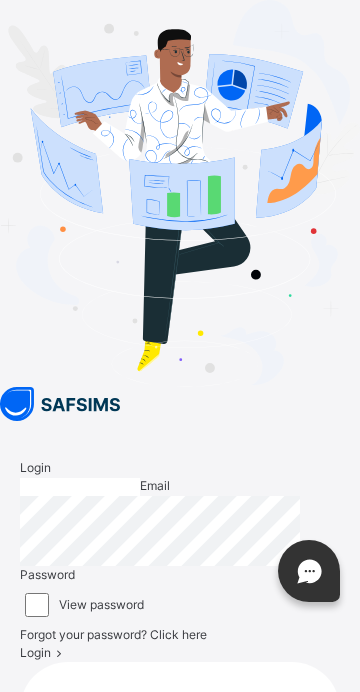 click on "Login" at bounding box center (35, 652) 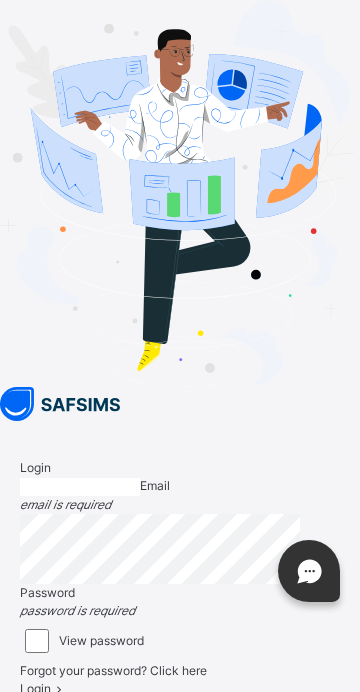 click at bounding box center (80, 487) 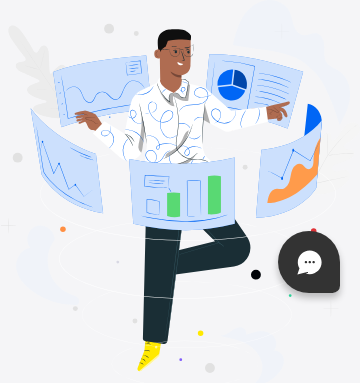 type on "***" 